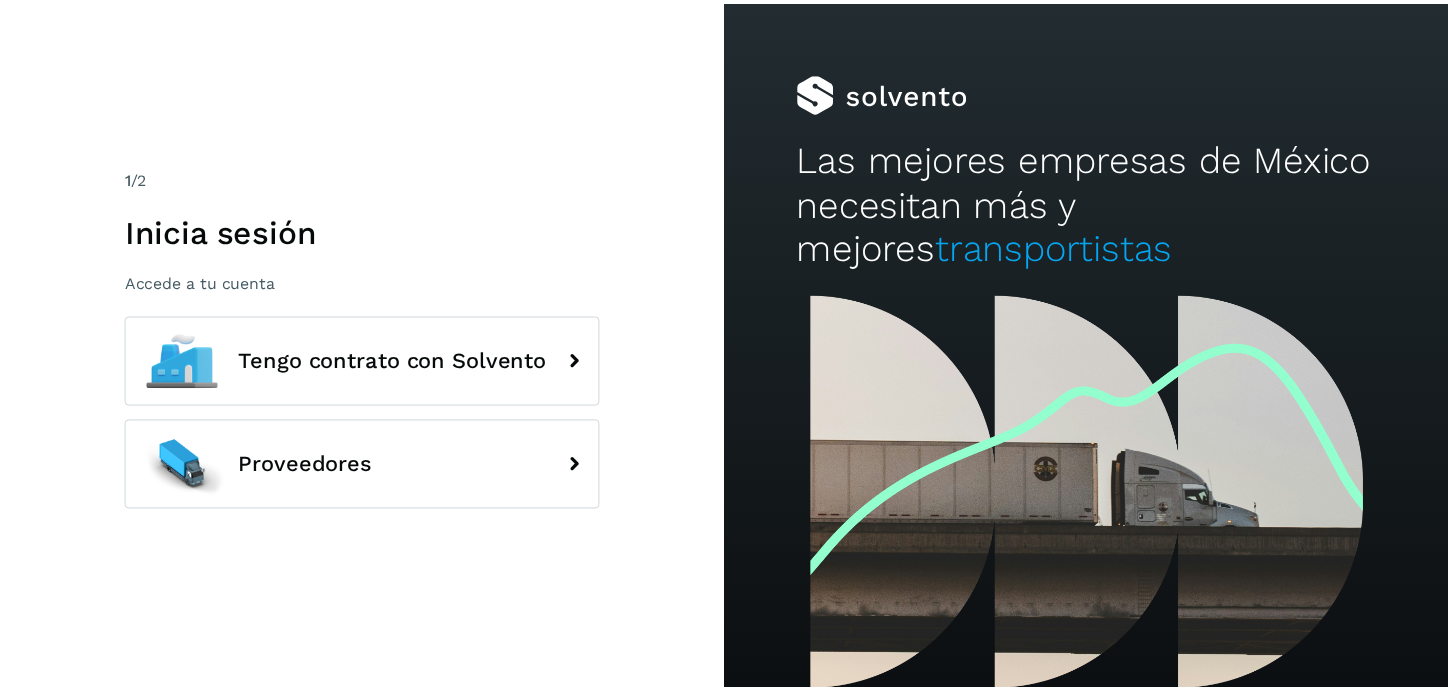 scroll, scrollTop: 0, scrollLeft: 0, axis: both 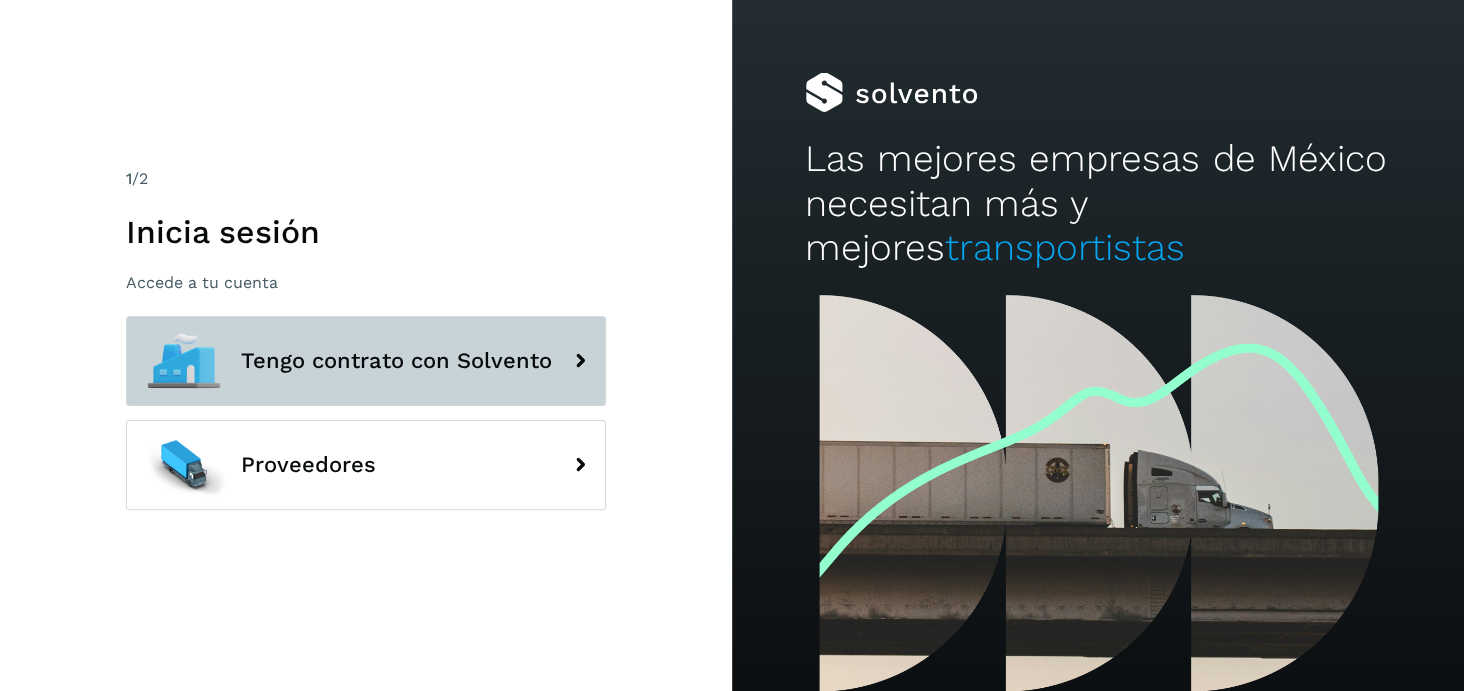 click on "Tengo contrato con Solvento" at bounding box center (366, 361) 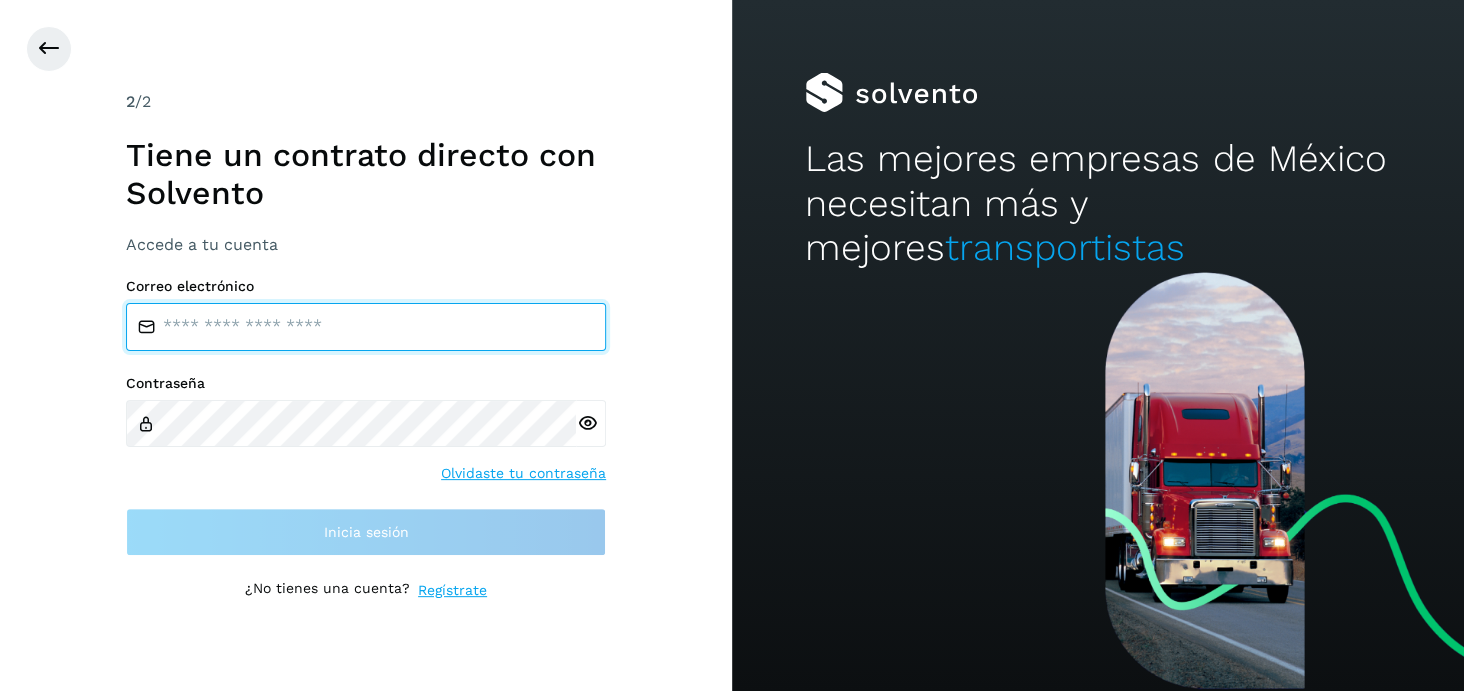 type on "**********" 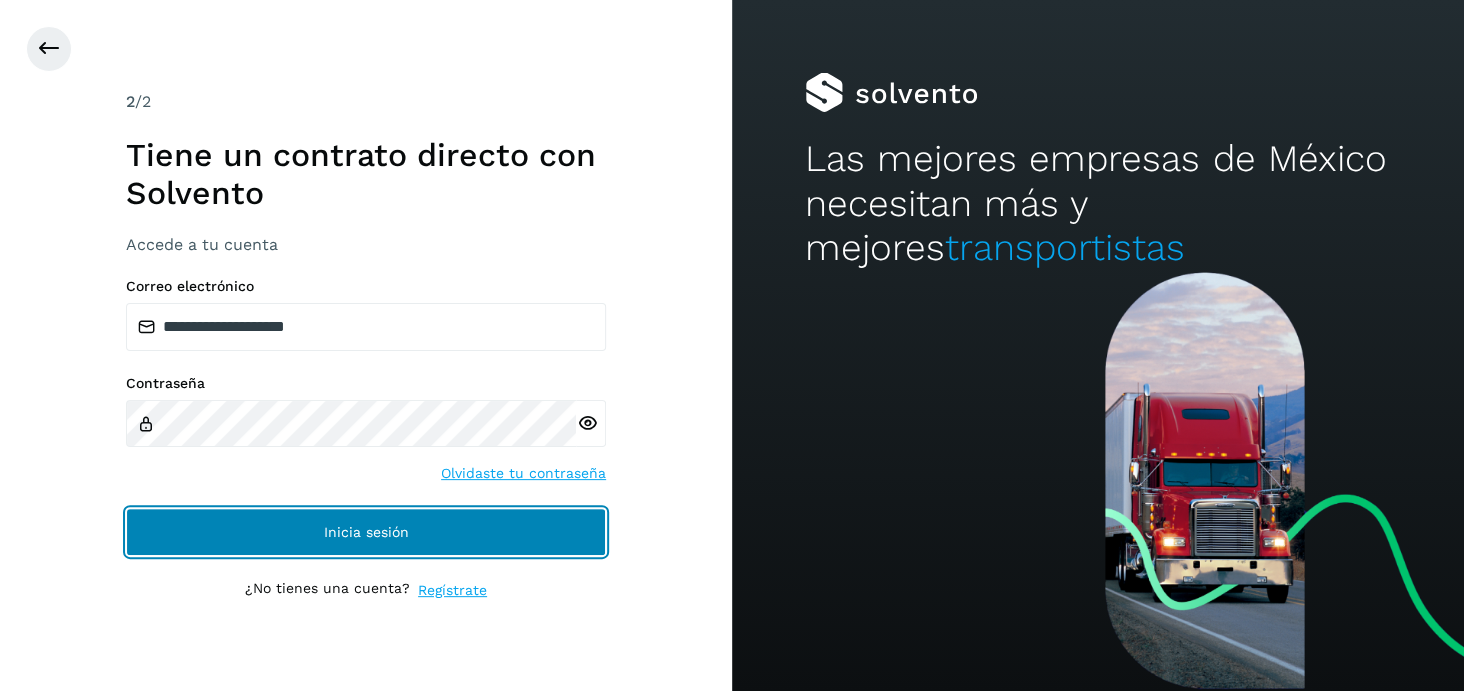 click on "Inicia sesión" 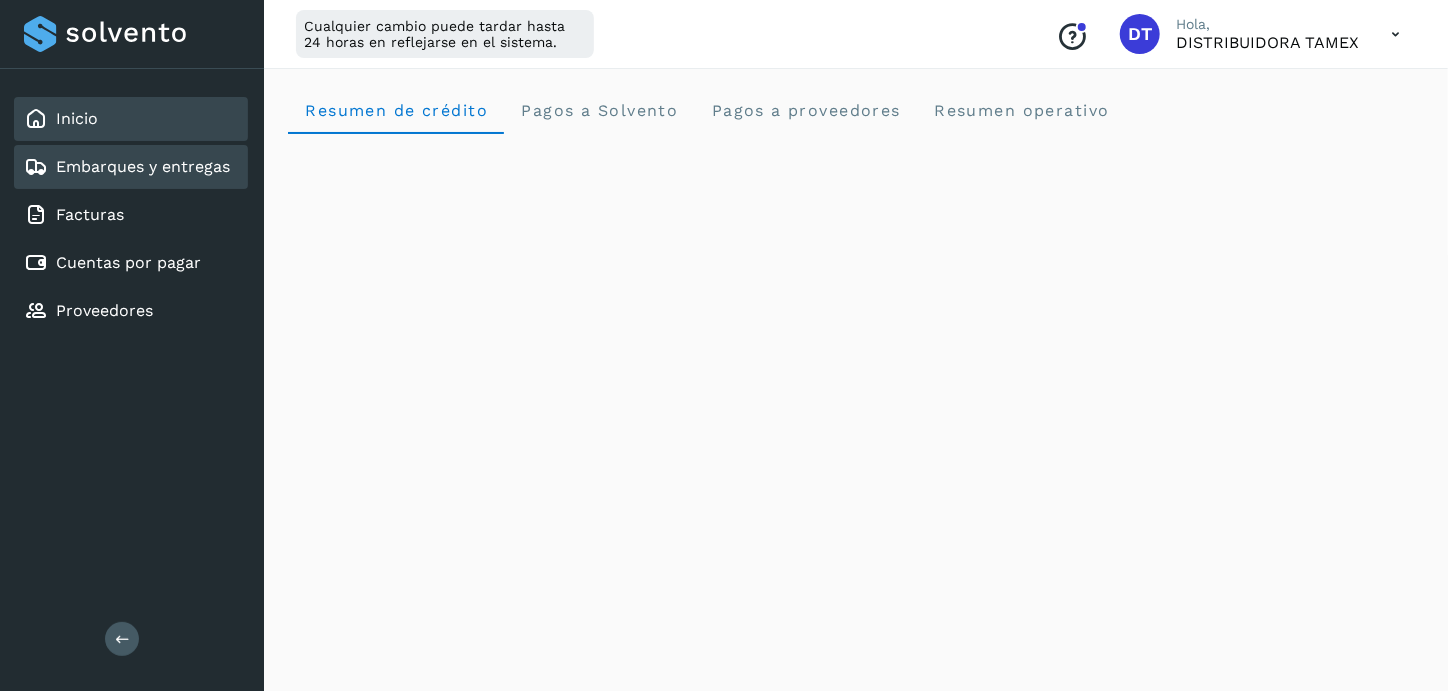 click on "Embarques y entregas" at bounding box center [143, 166] 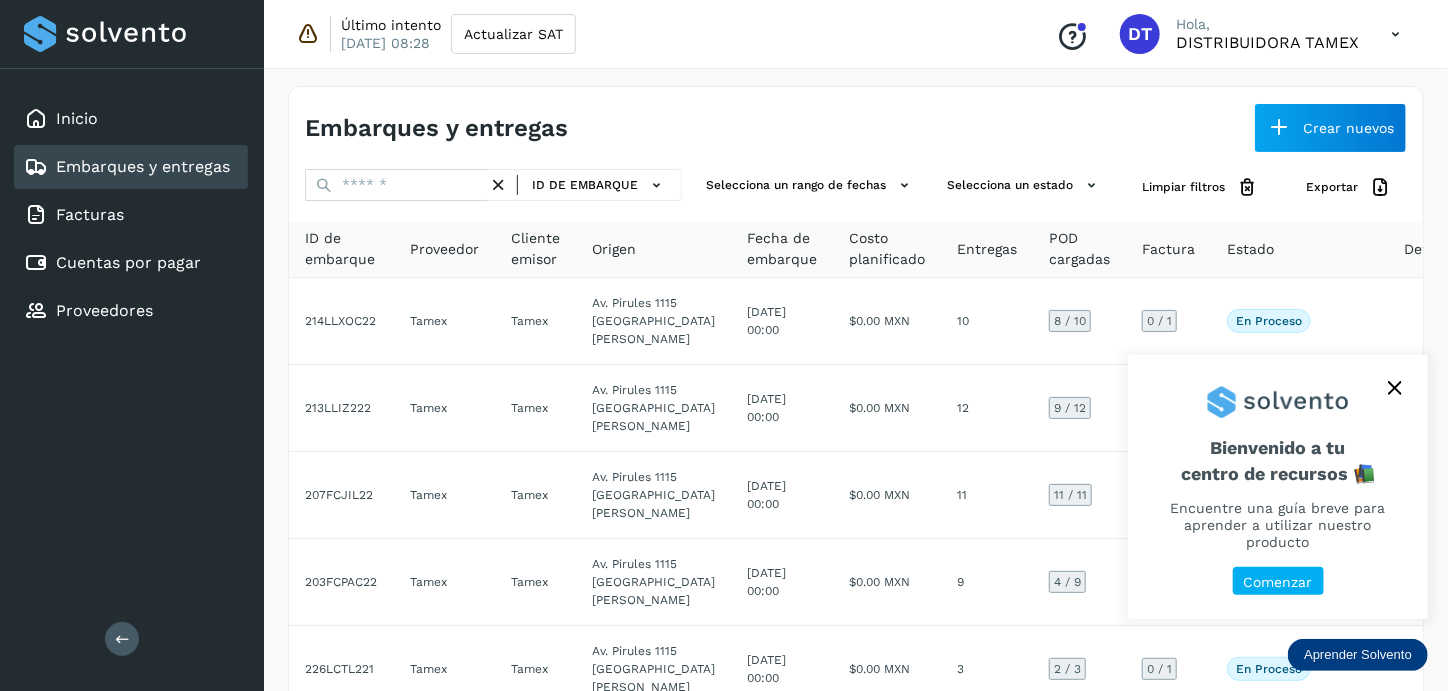 click 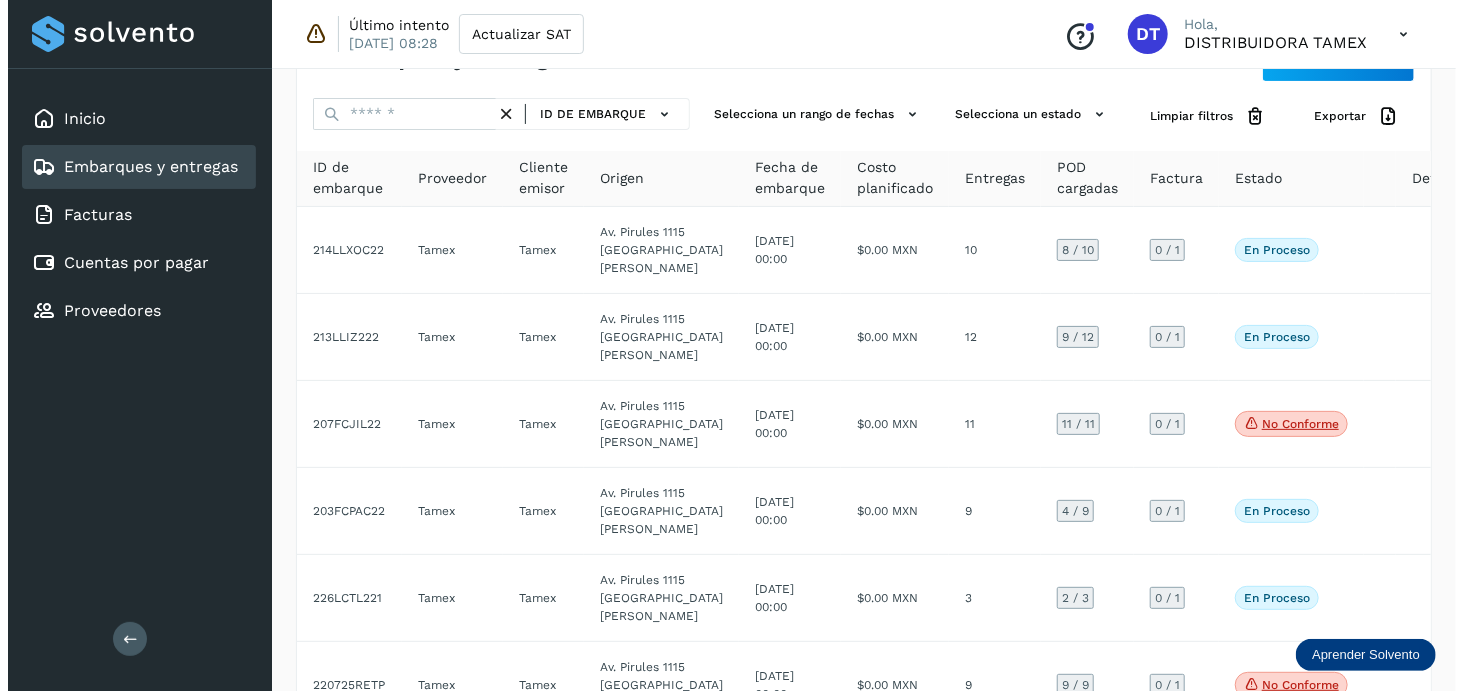 scroll, scrollTop: 0, scrollLeft: 0, axis: both 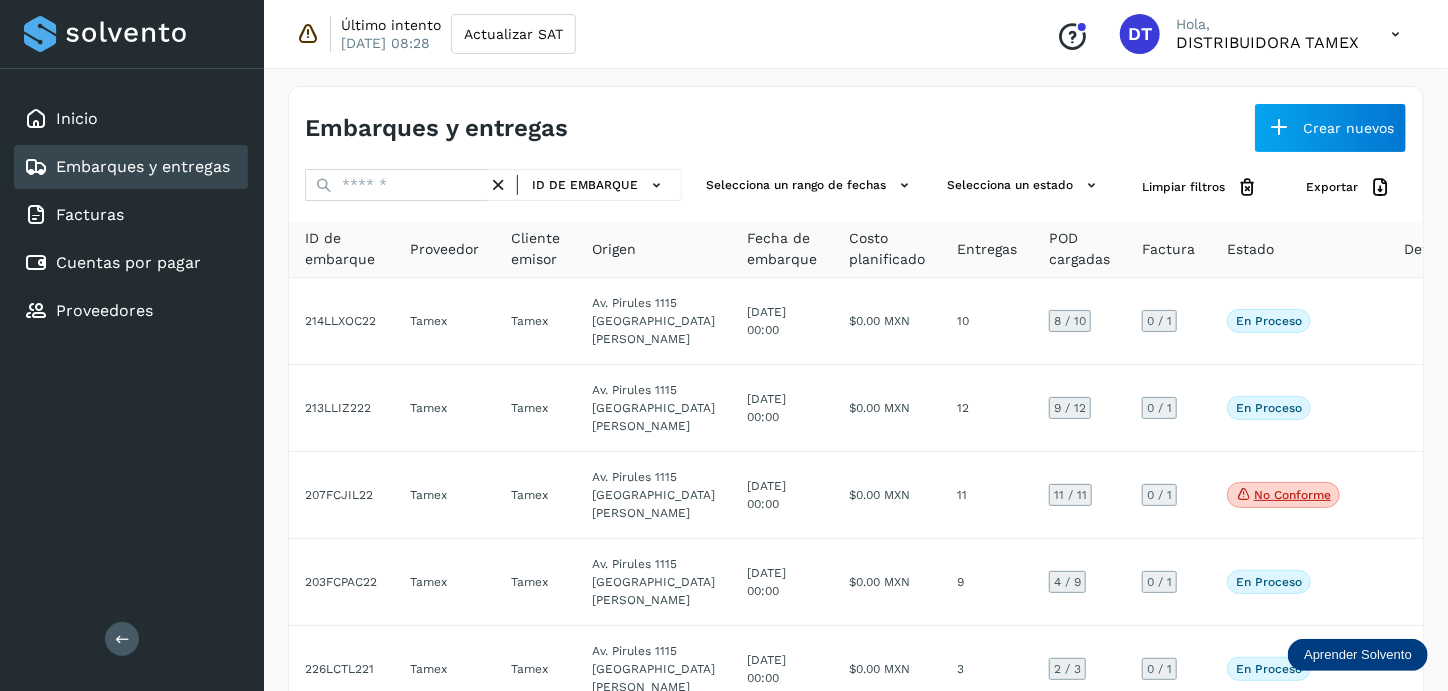 click at bounding box center (1395, 34) 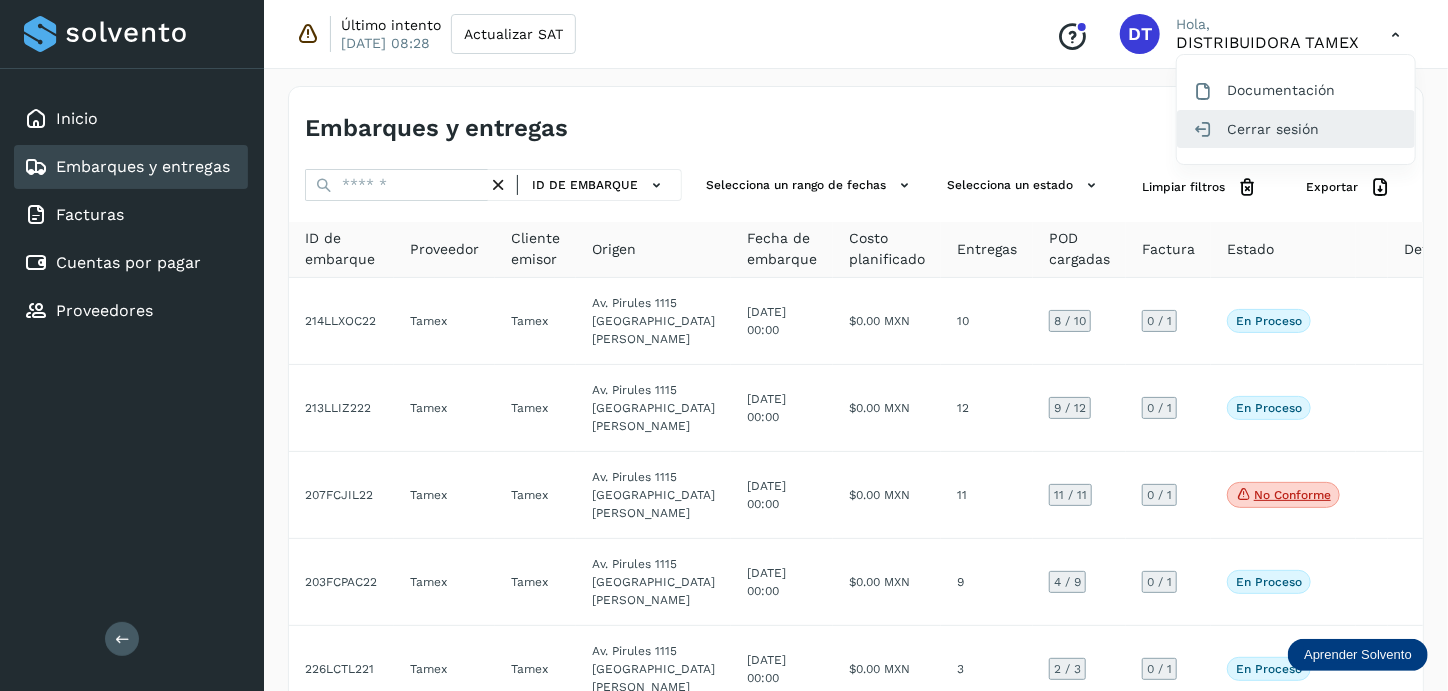 click on "Cerrar sesión" 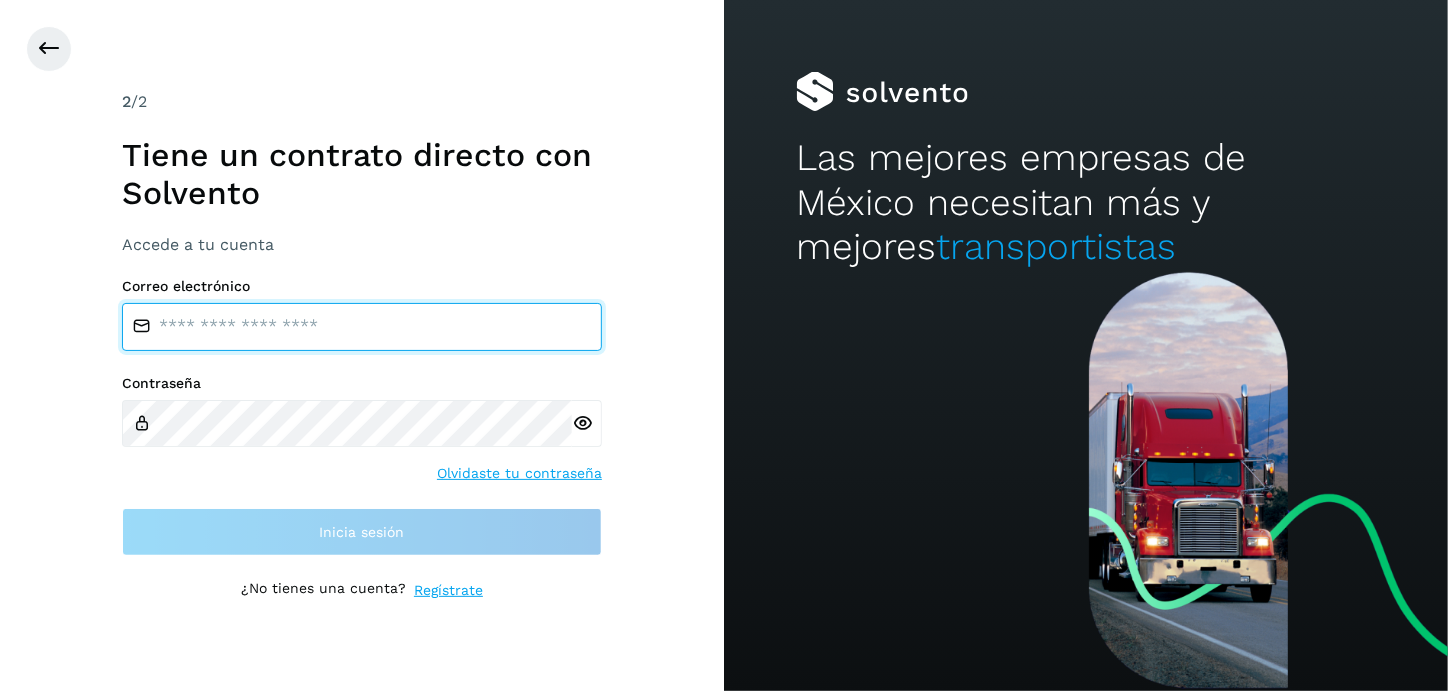 type on "**********" 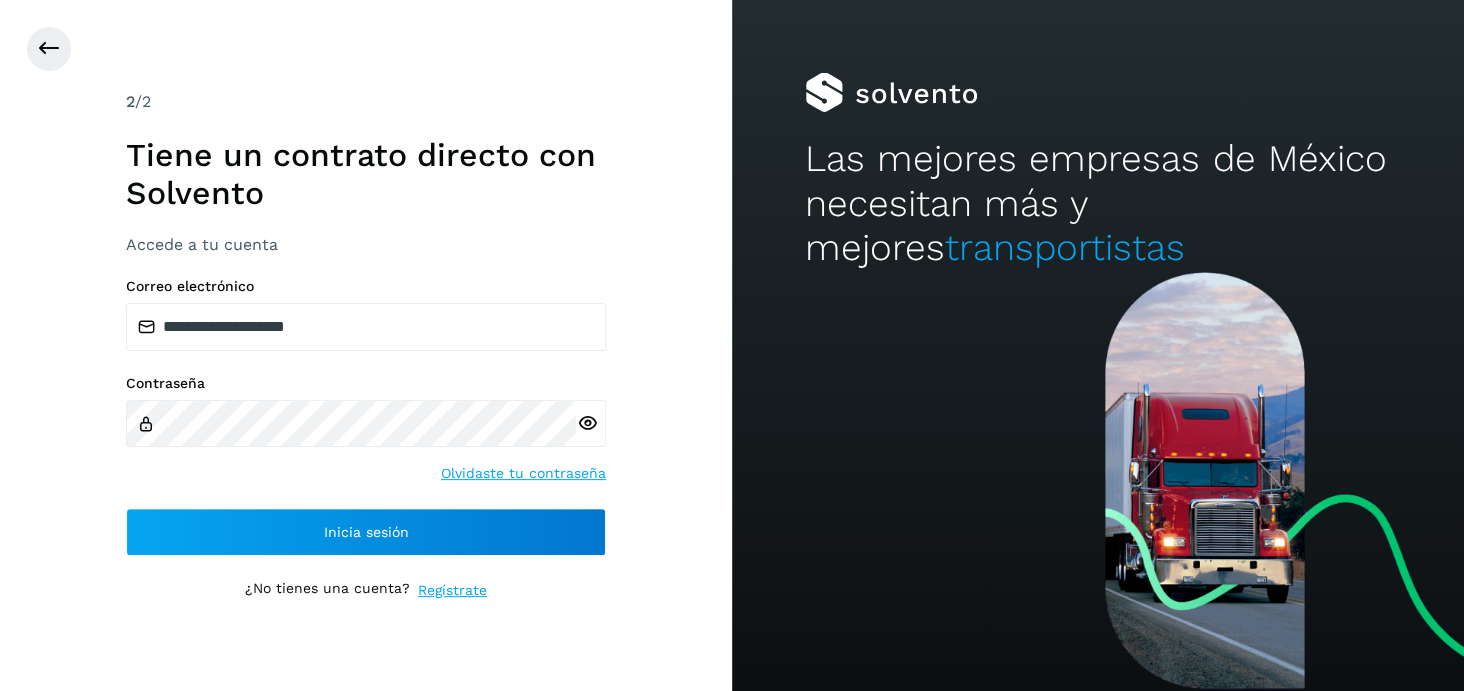 click at bounding box center [586, 423] 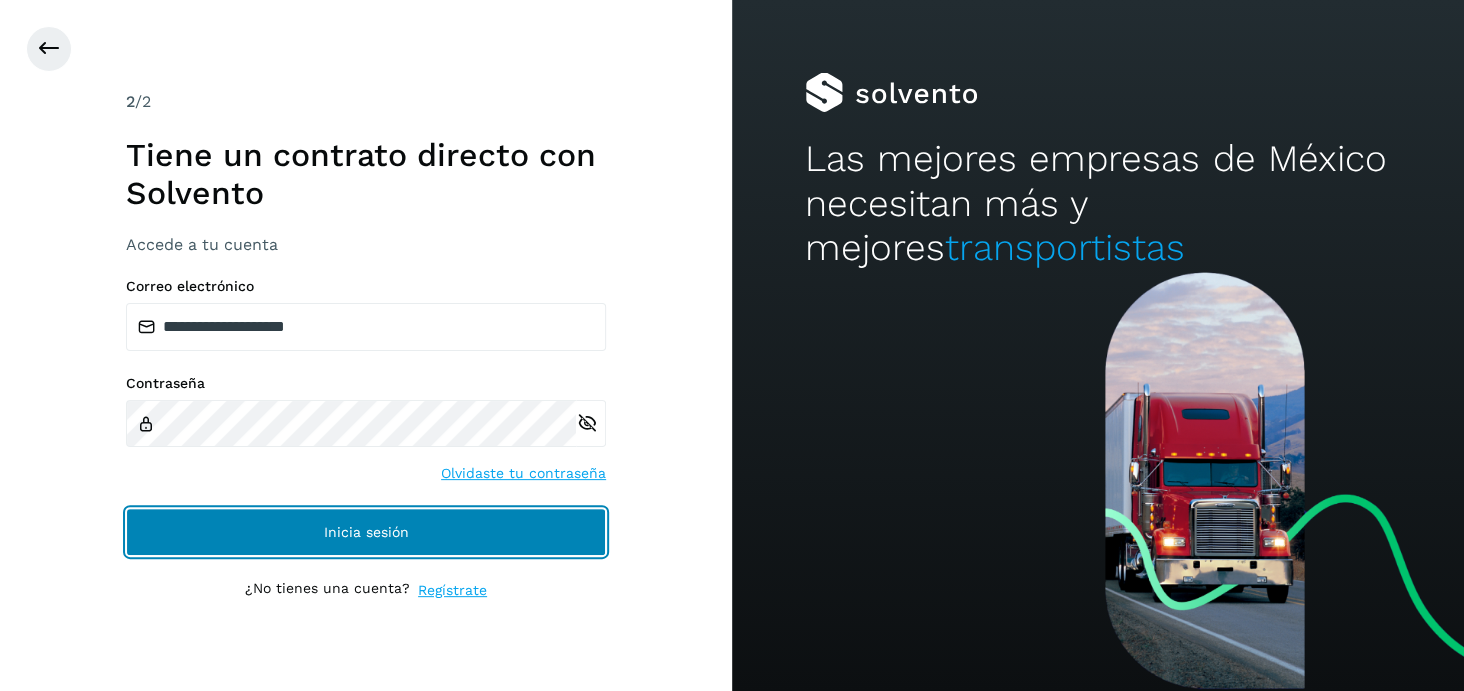 click on "Inicia sesión" 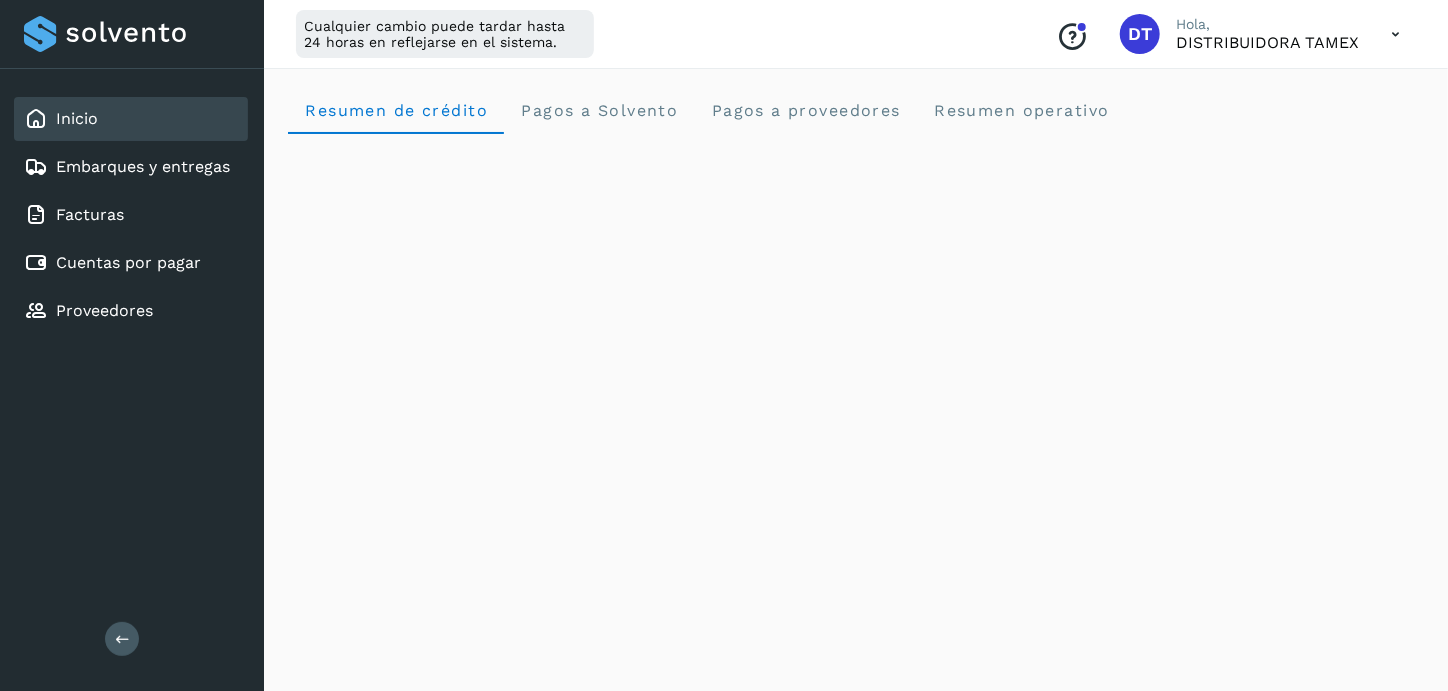 click at bounding box center (1395, 34) 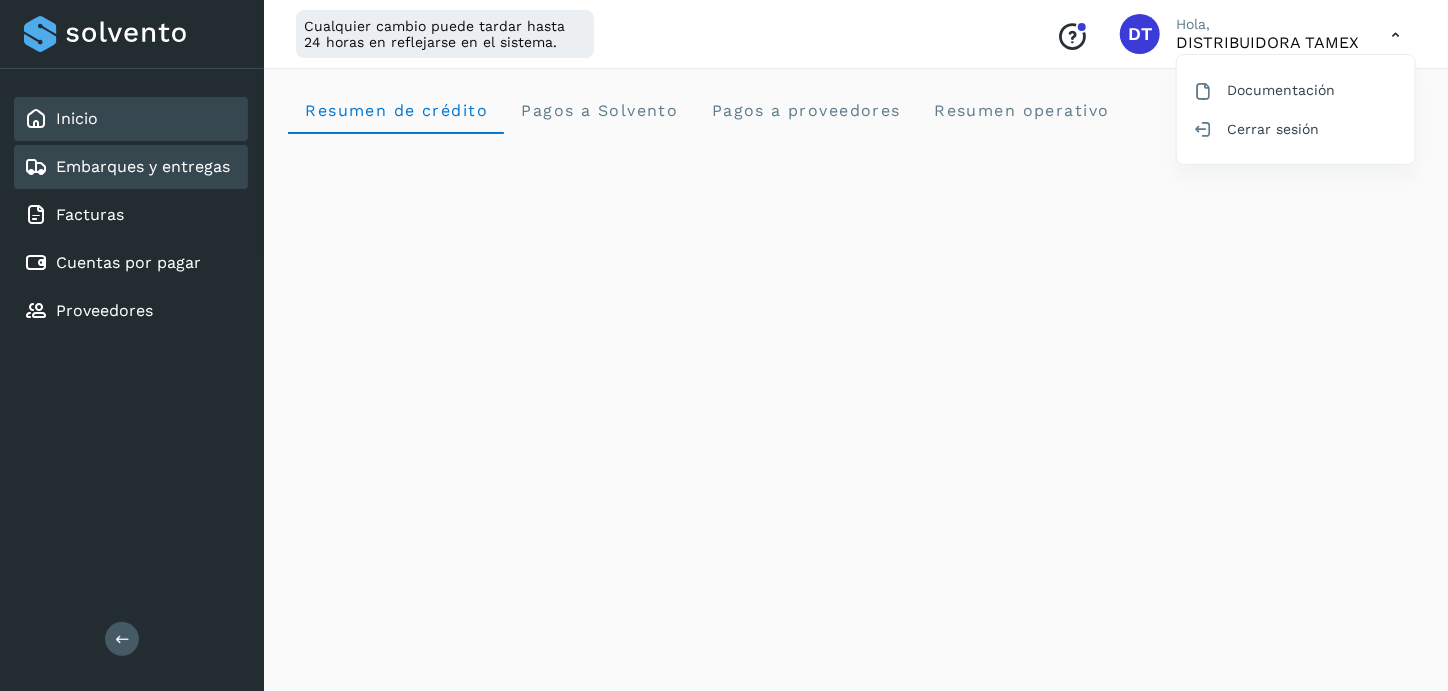 click on "Embarques y entregas" at bounding box center [143, 166] 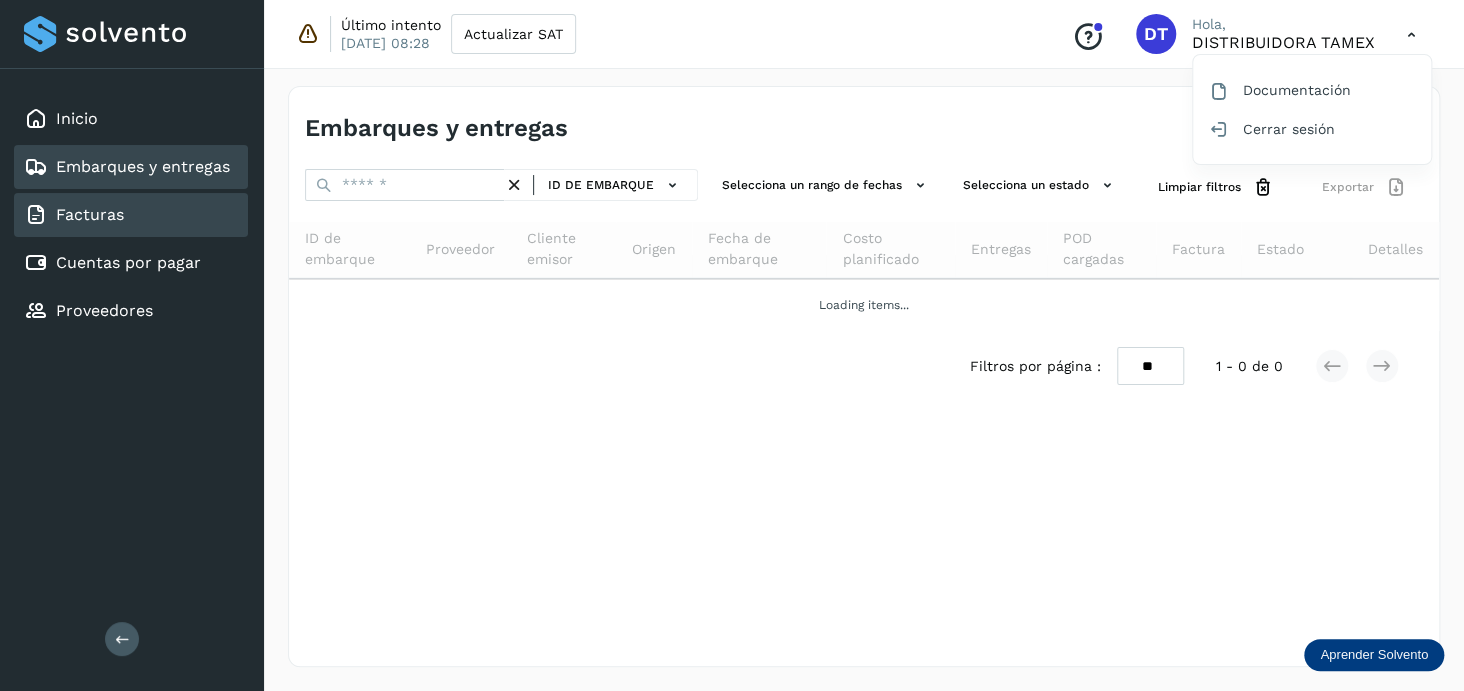 click on "Facturas" at bounding box center [90, 214] 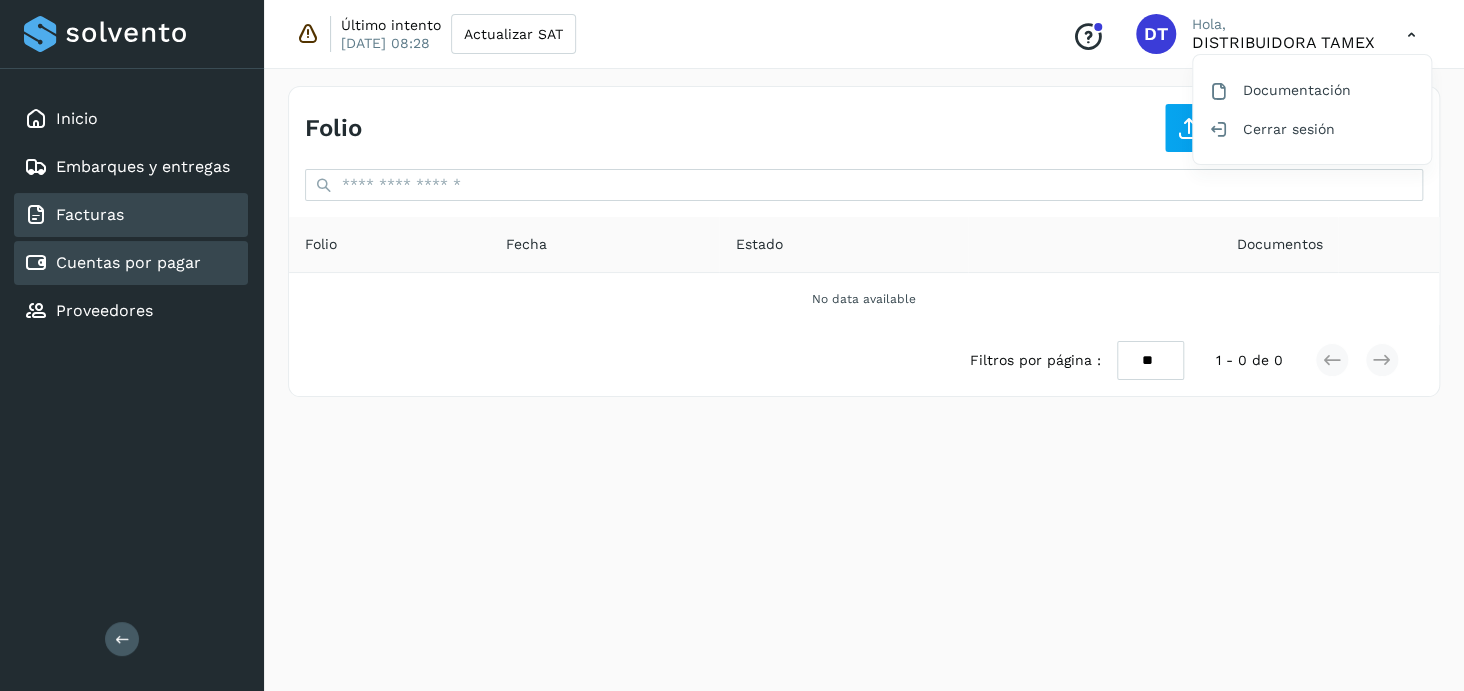 click on "Cuentas por pagar" at bounding box center [128, 262] 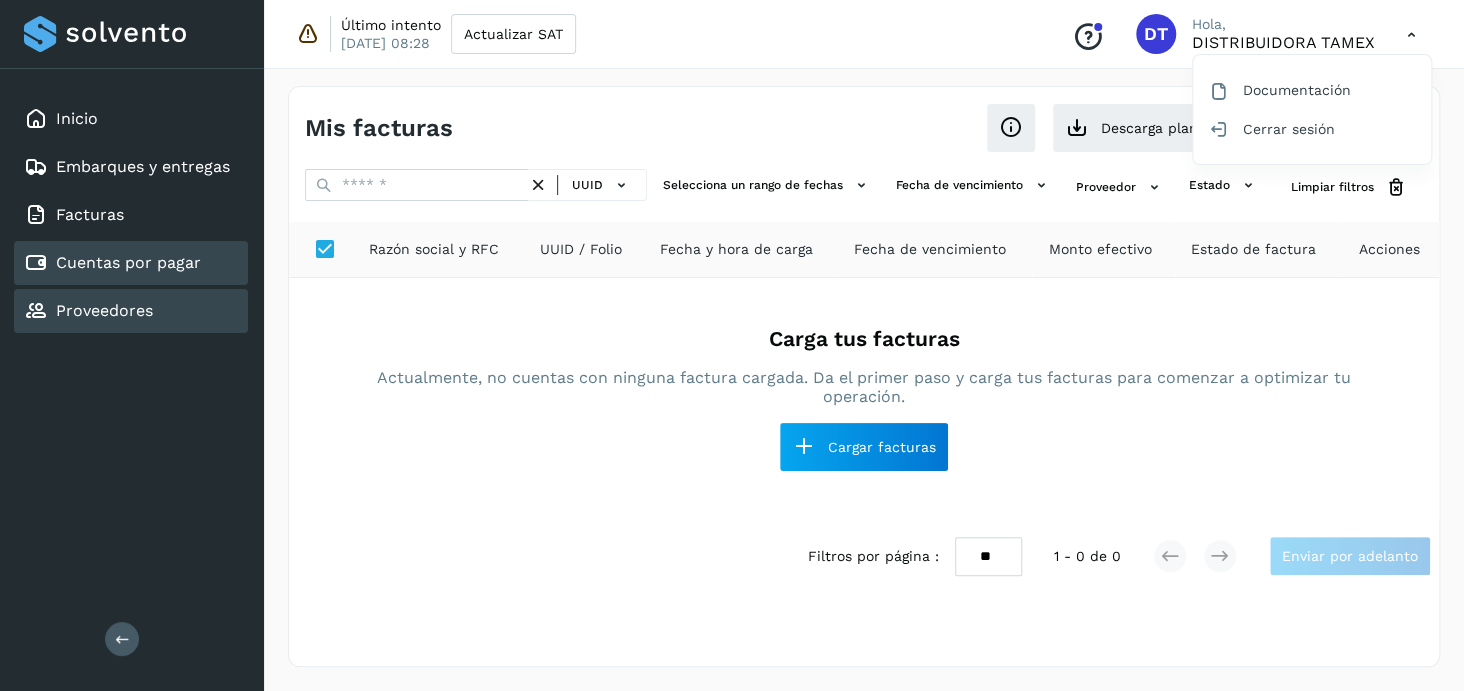 click on "Proveedores" at bounding box center [104, 310] 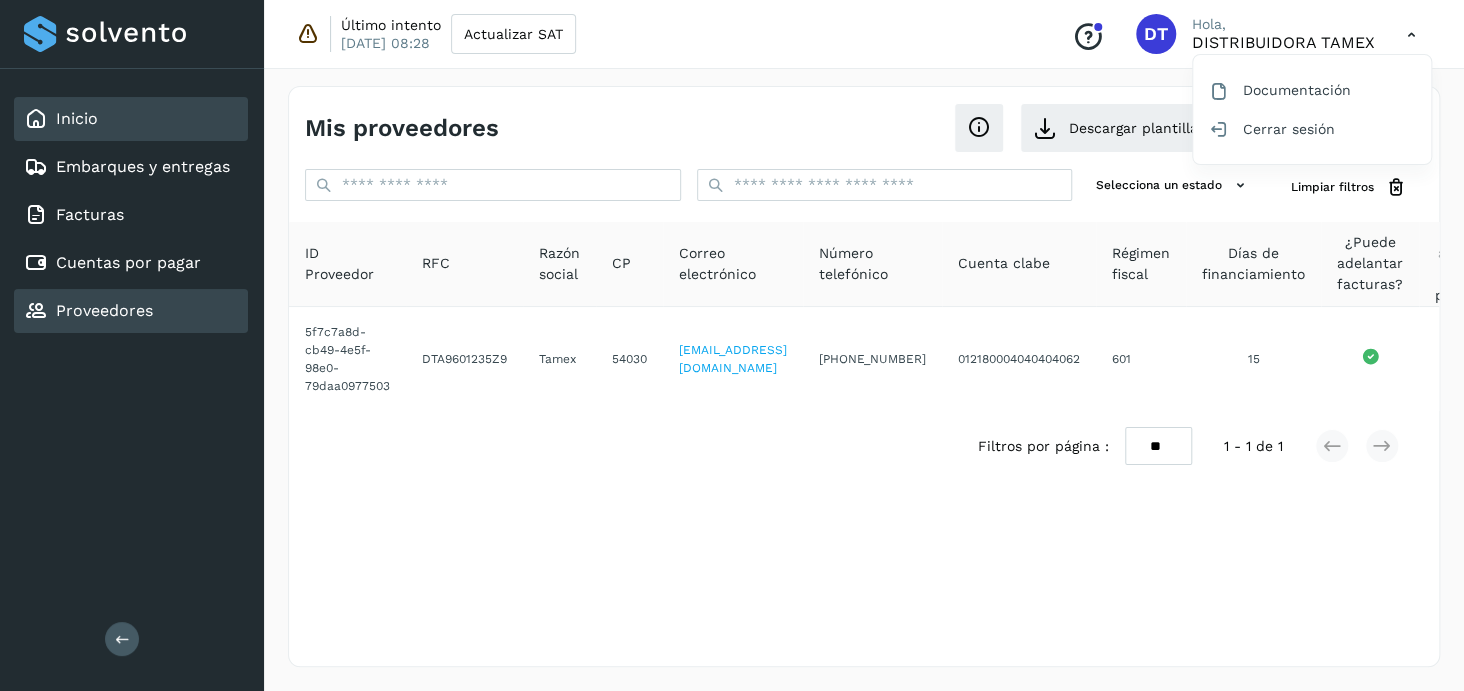 click on "Inicio" 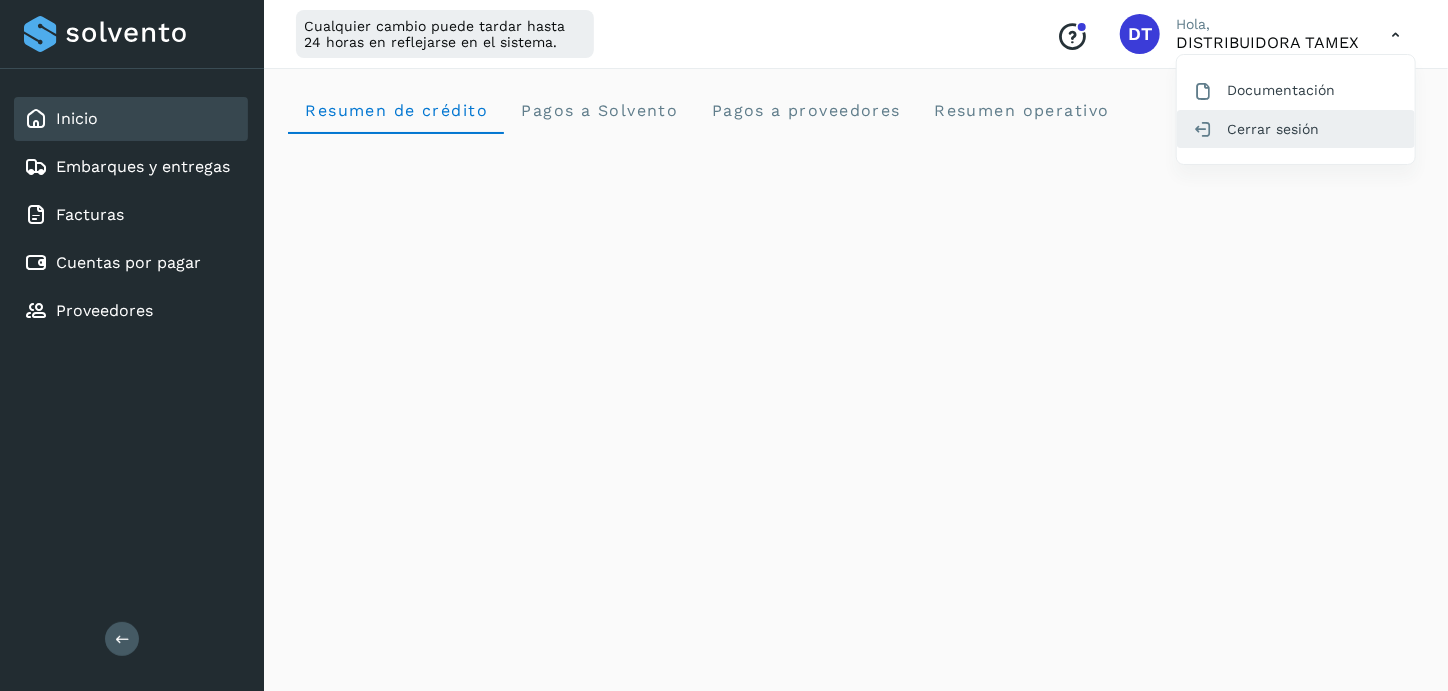 click on "Cerrar sesión" 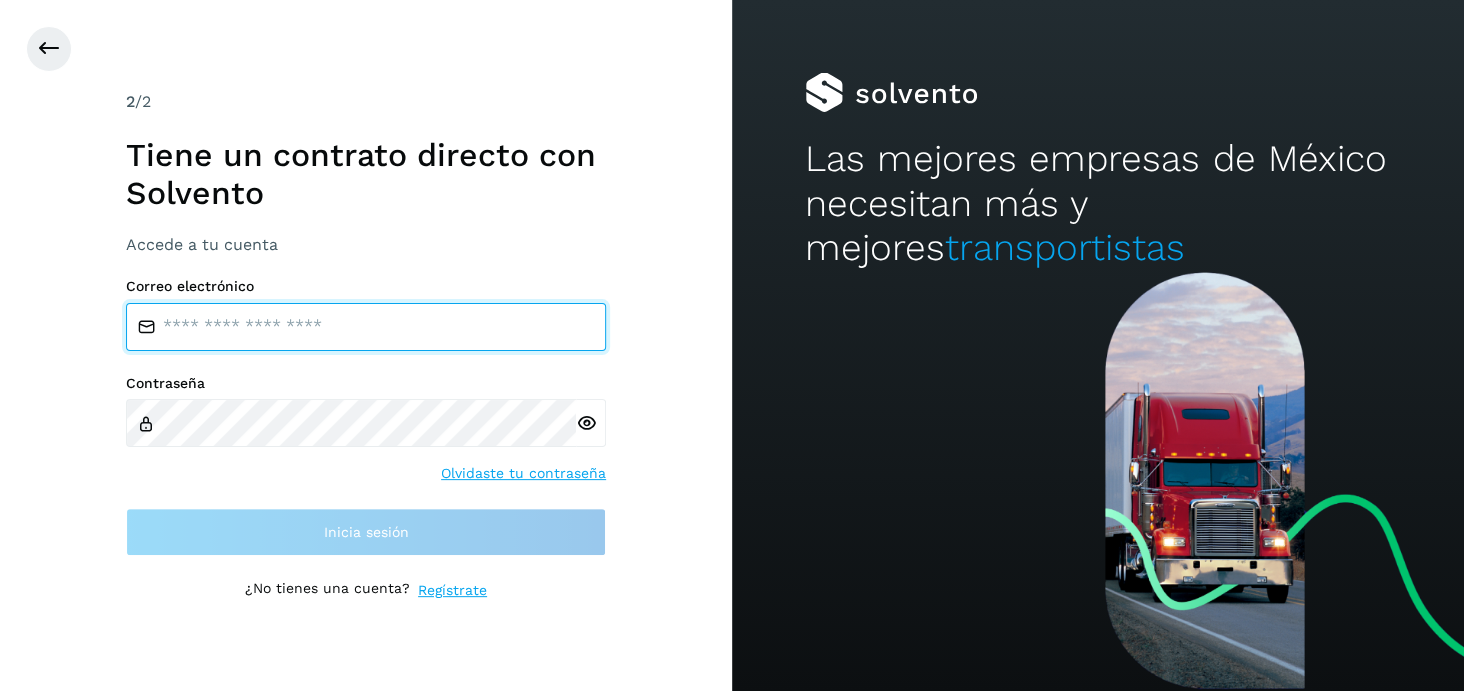 type on "**********" 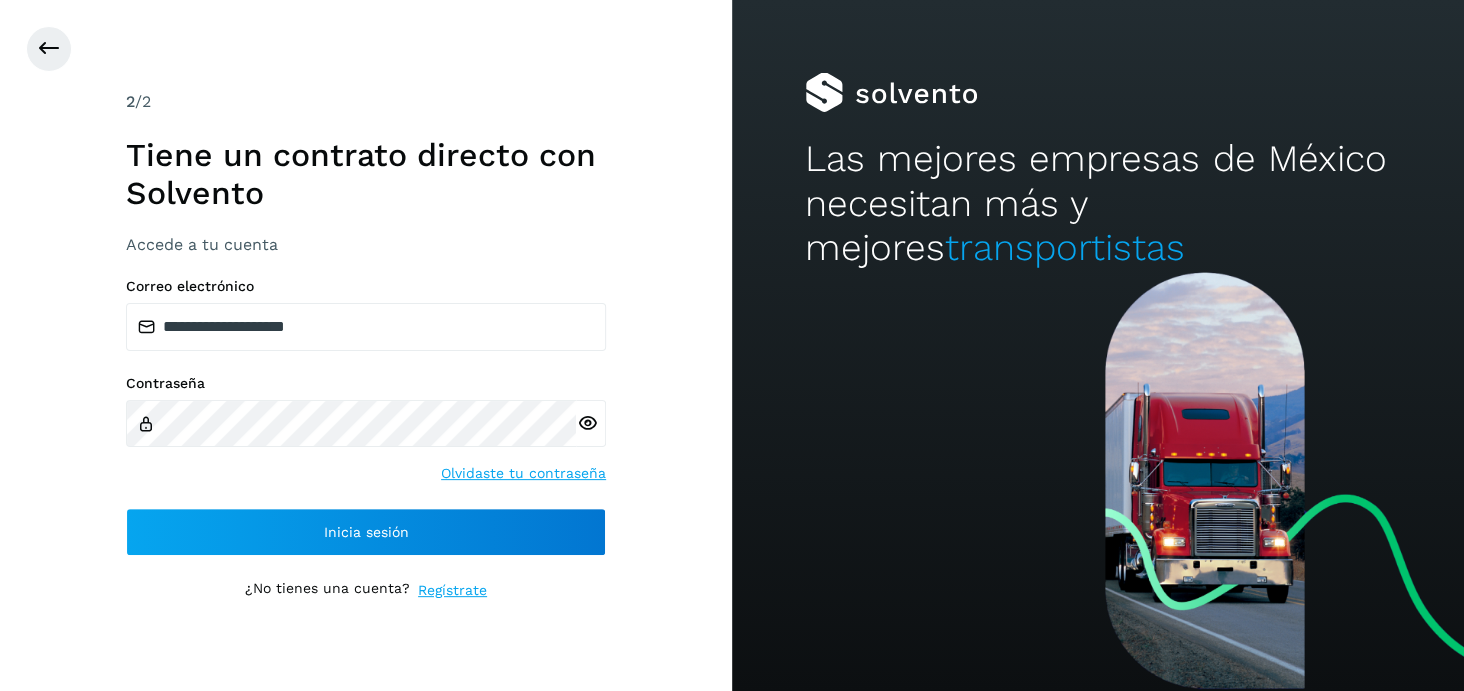 click at bounding box center (586, 423) 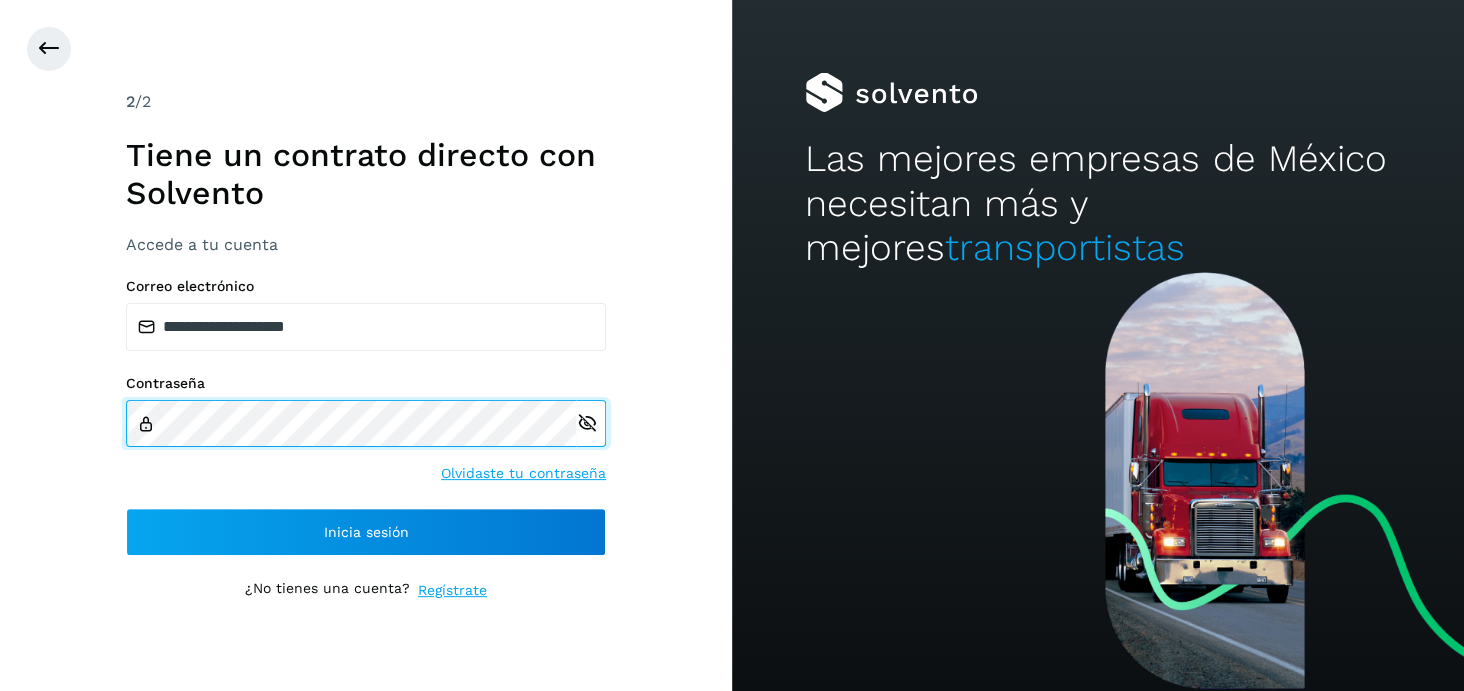 click on "**********" at bounding box center [366, 345] 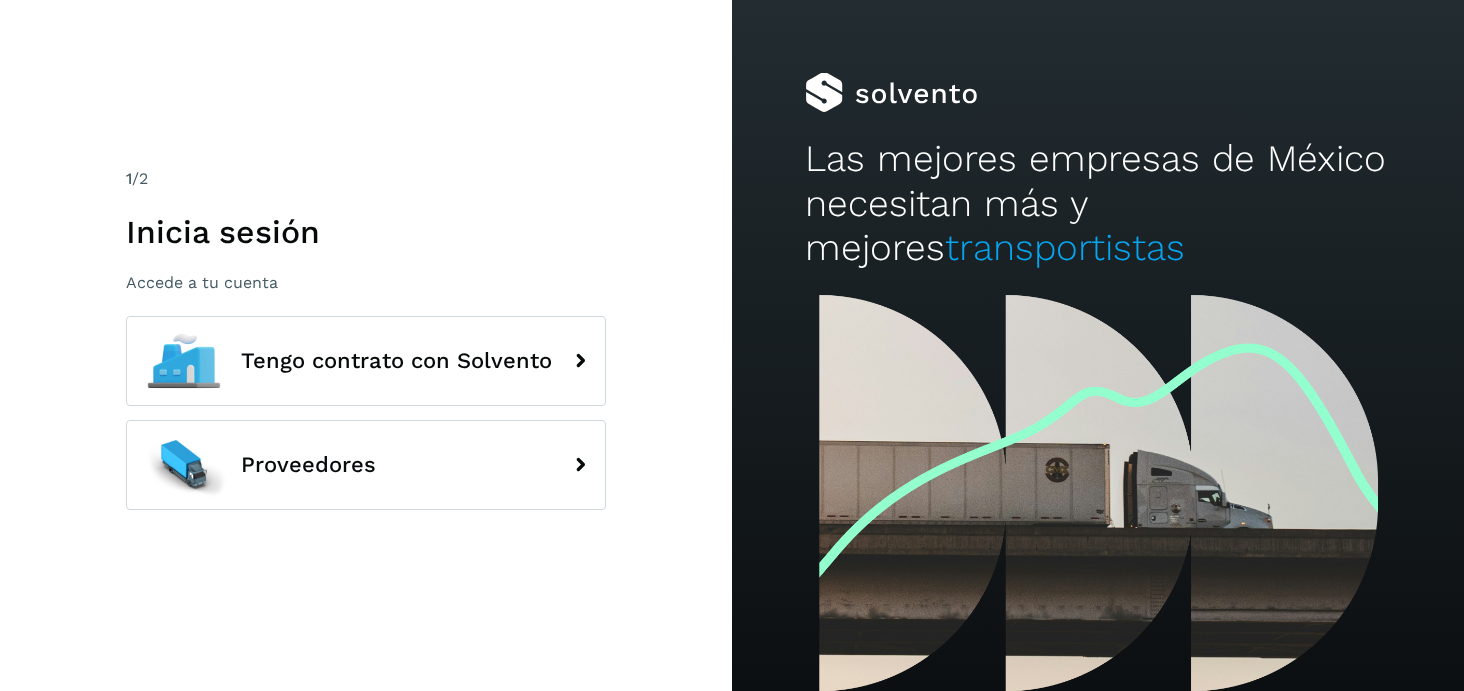 scroll, scrollTop: 0, scrollLeft: 0, axis: both 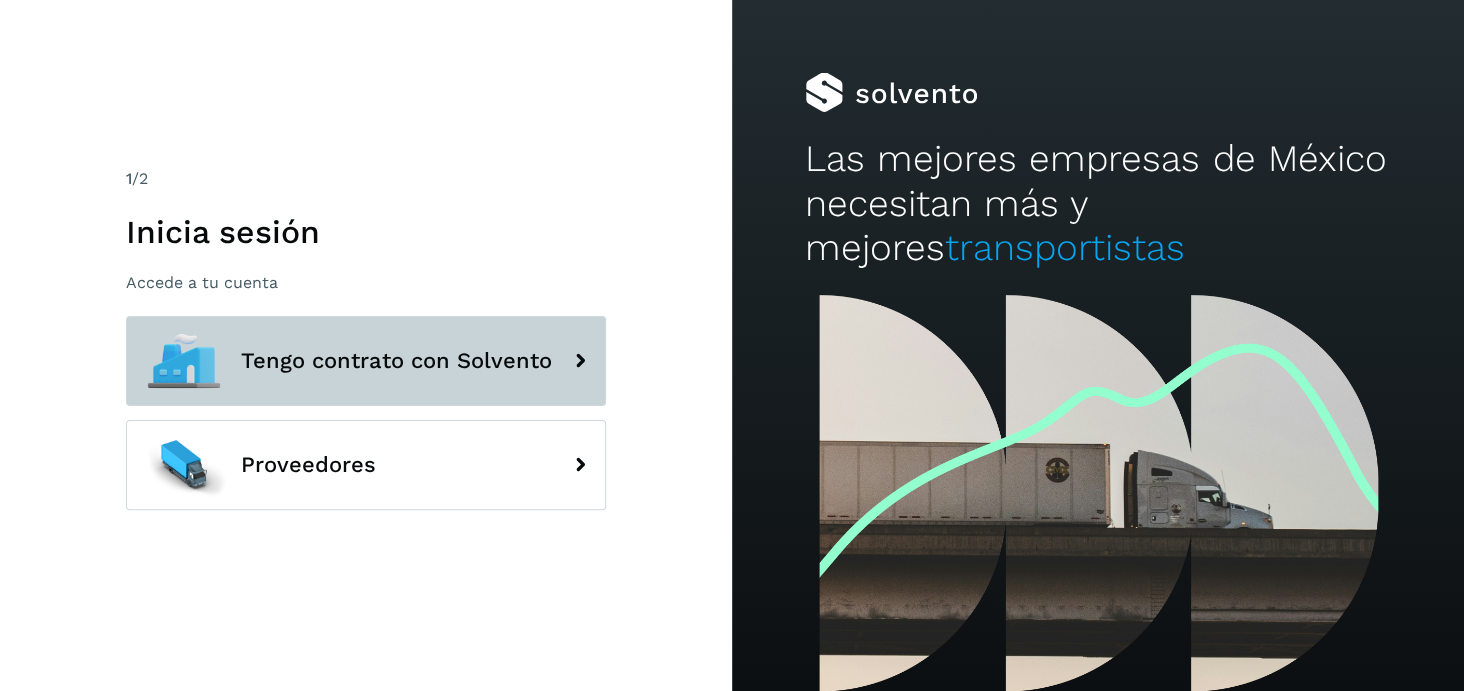 click on "Tengo contrato con Solvento" 